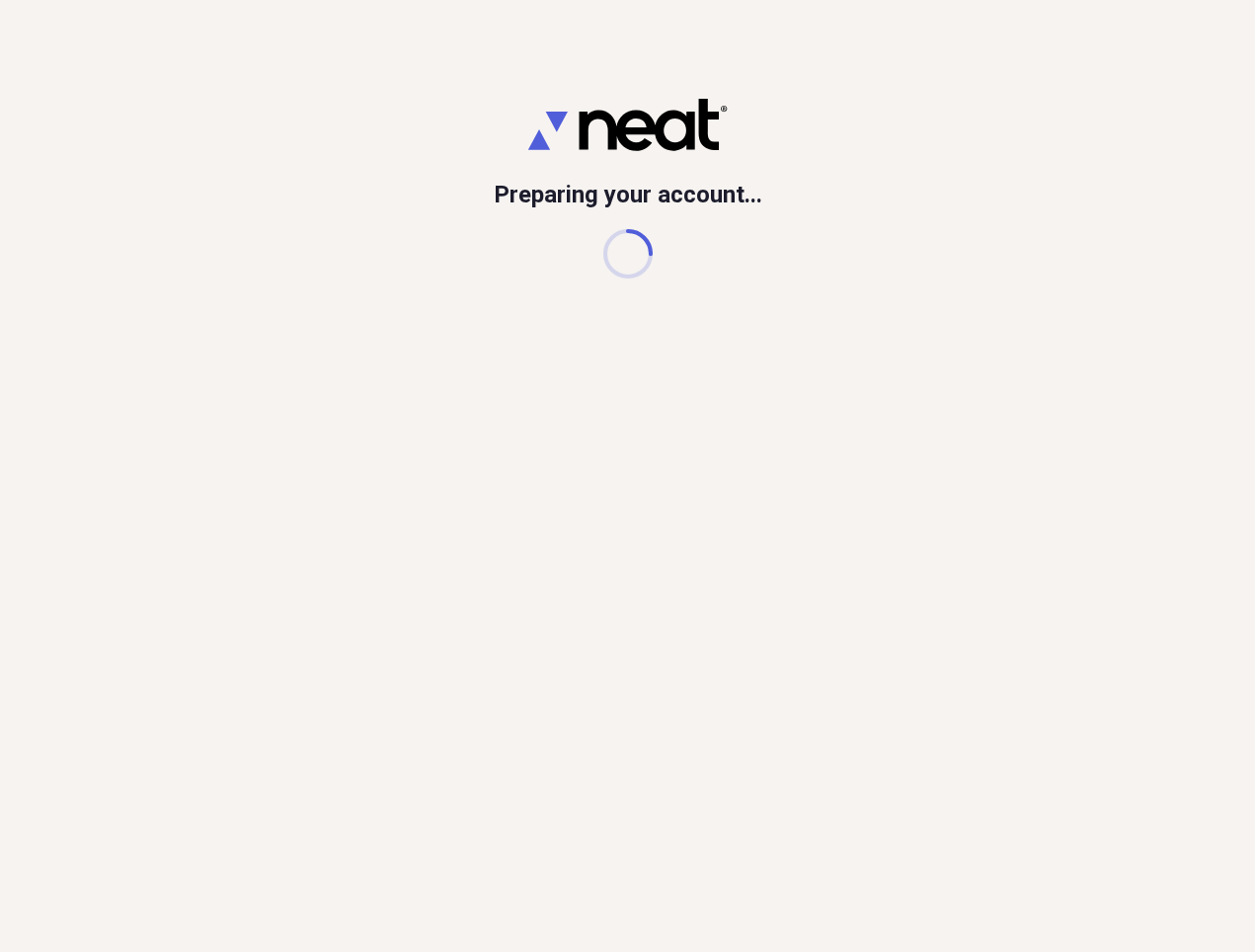 scroll, scrollTop: 0, scrollLeft: 0, axis: both 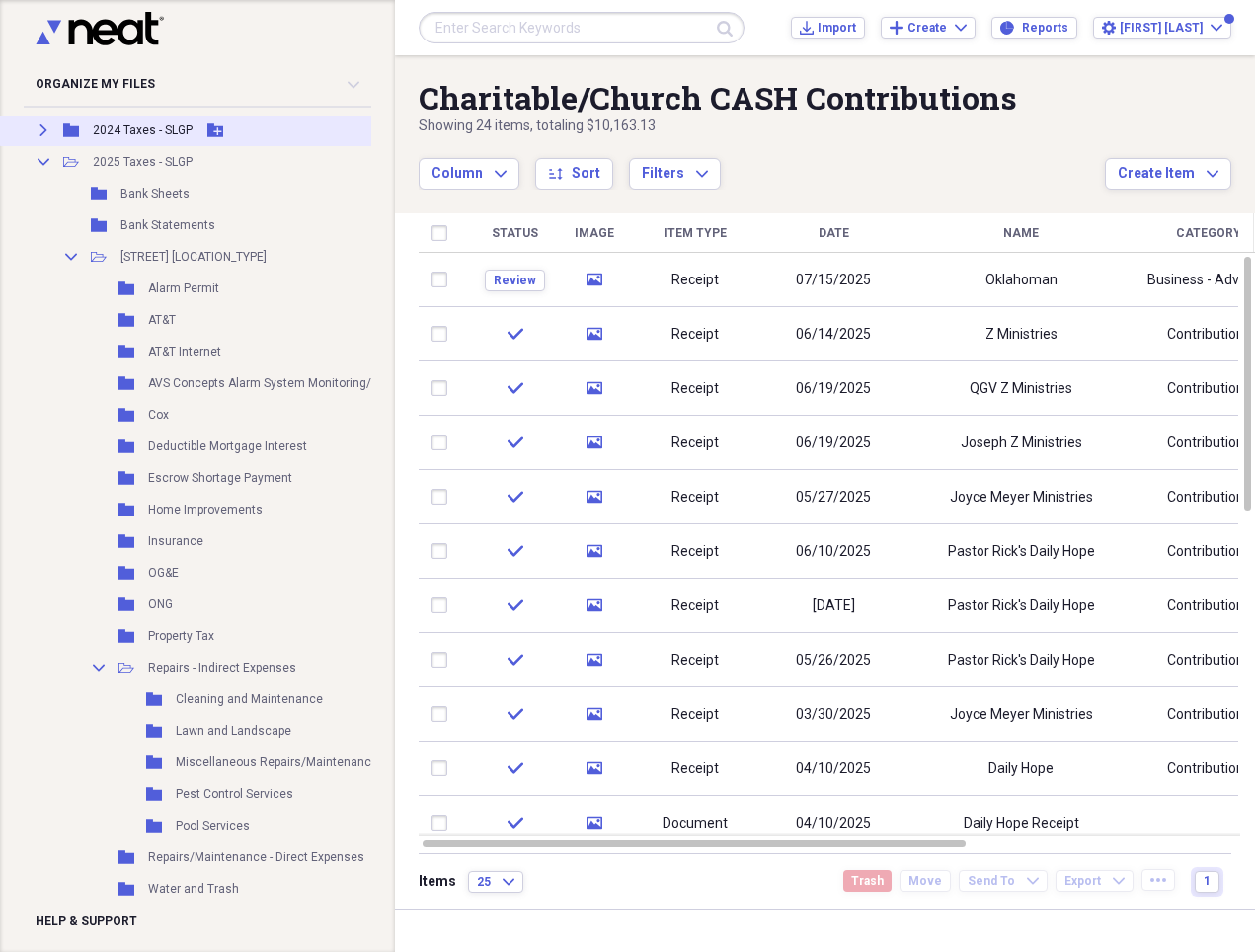click 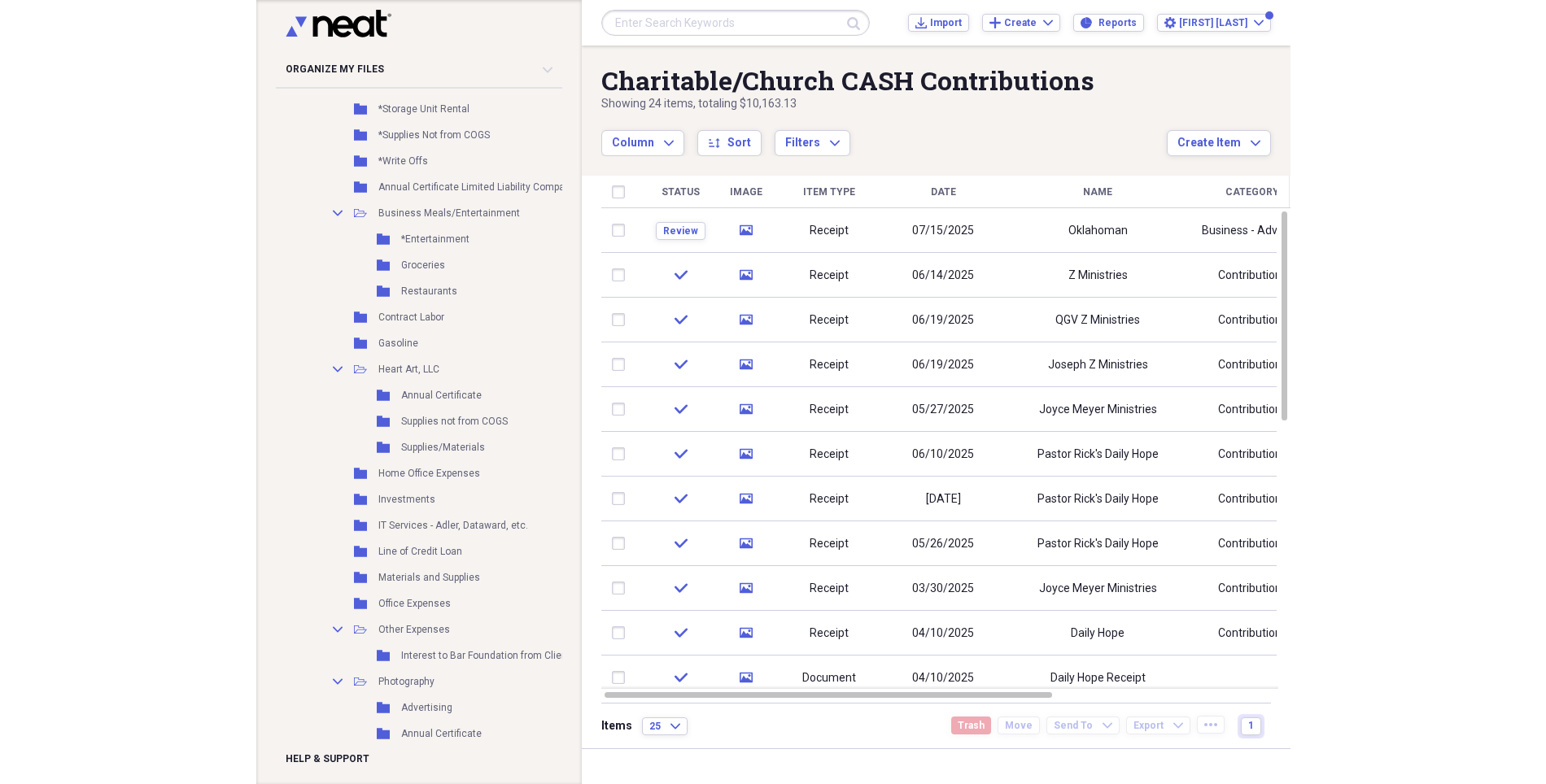 scroll, scrollTop: 1716, scrollLeft: 0, axis: vertical 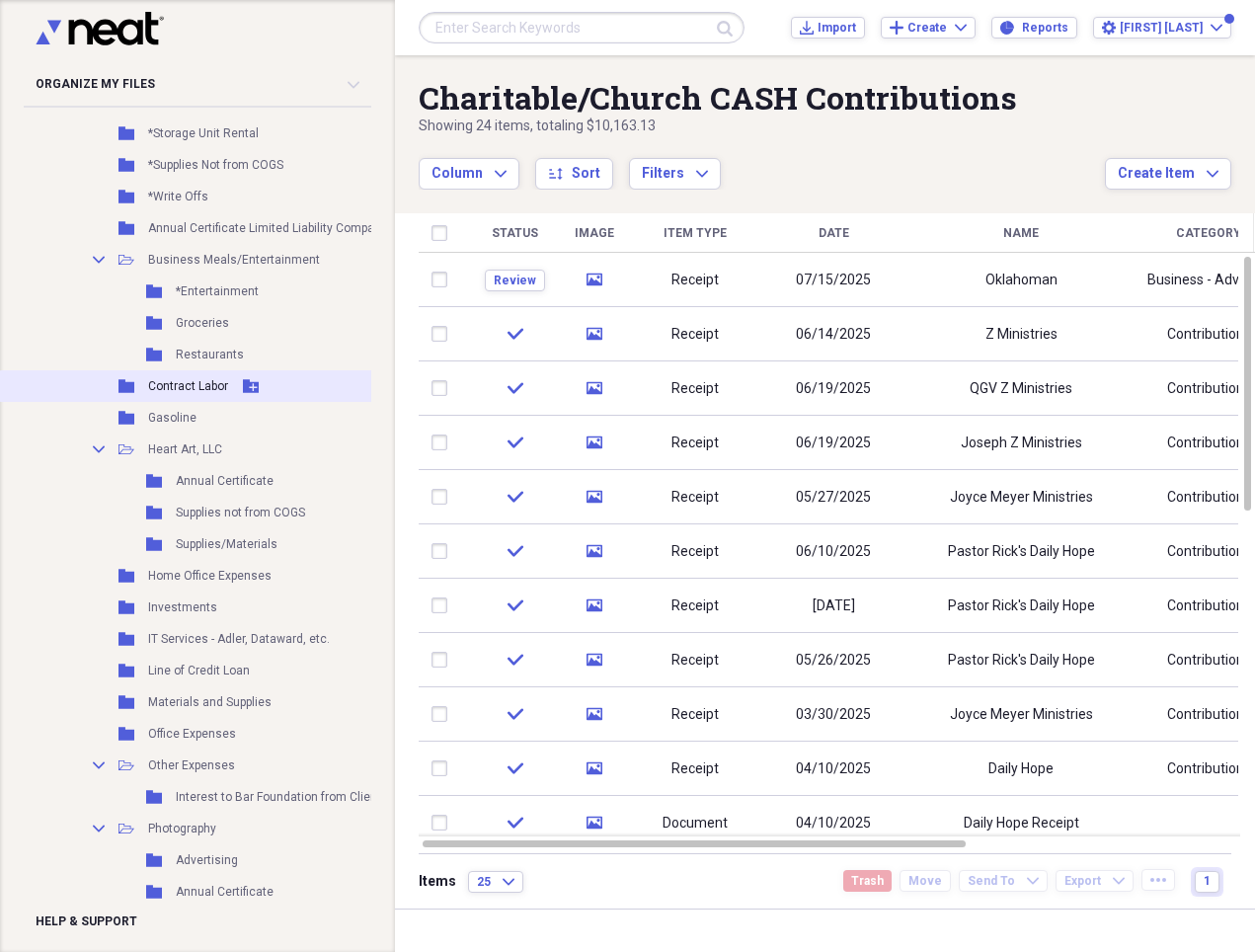 click on "Contract Labor" at bounding box center (188, 386) 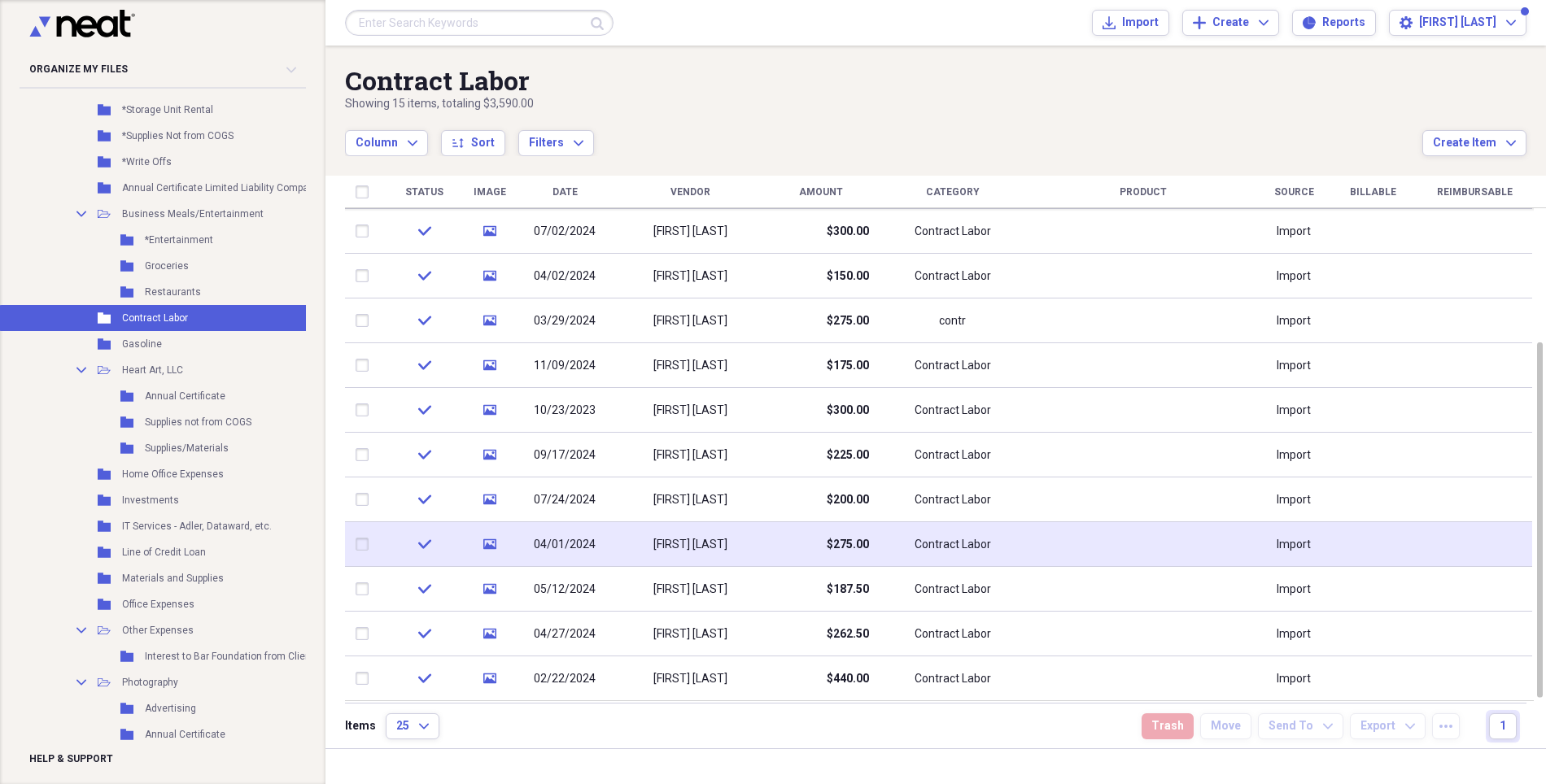 click on "[FIRST] [LAST]" at bounding box center (690, 545) 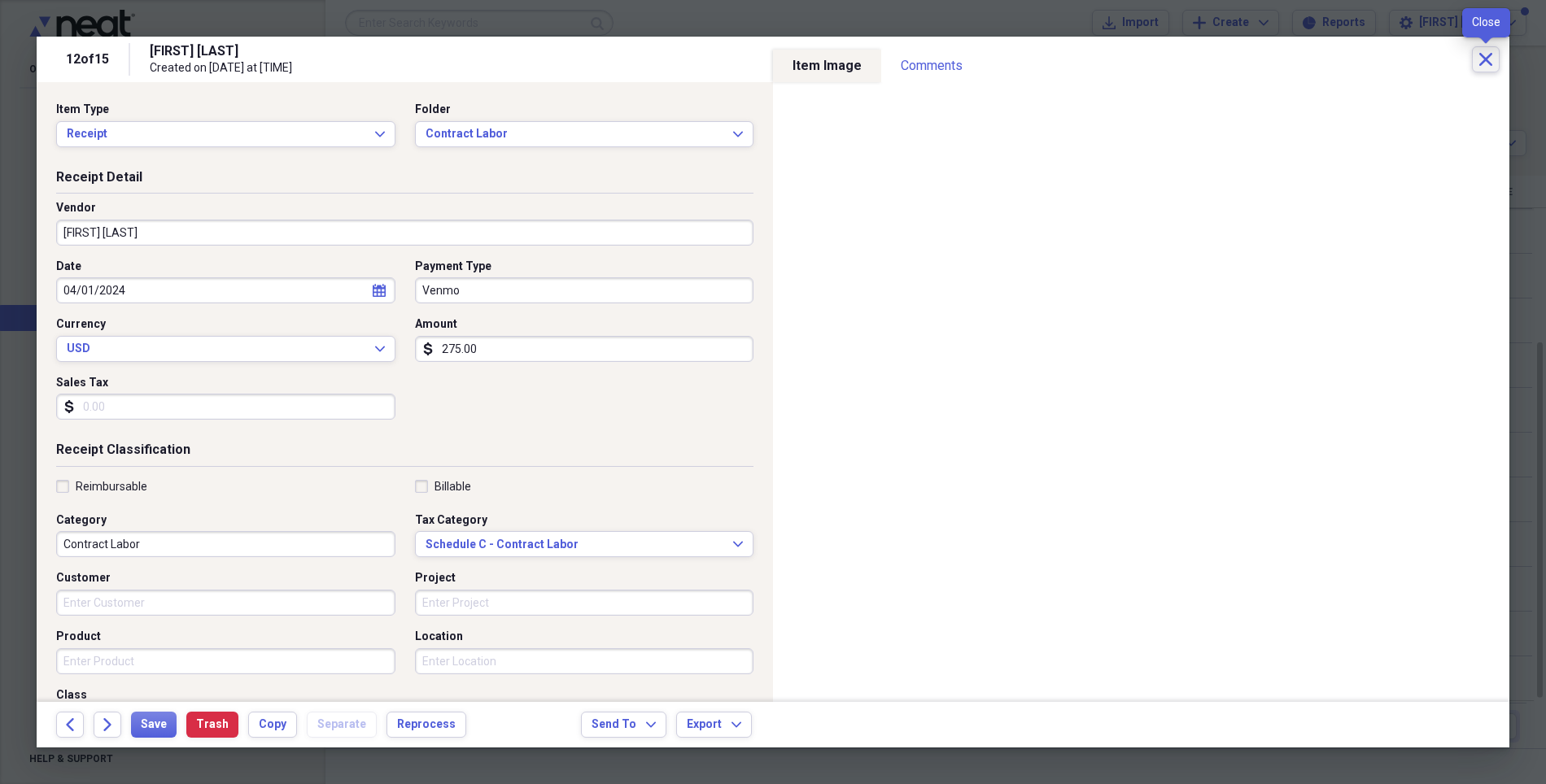 click 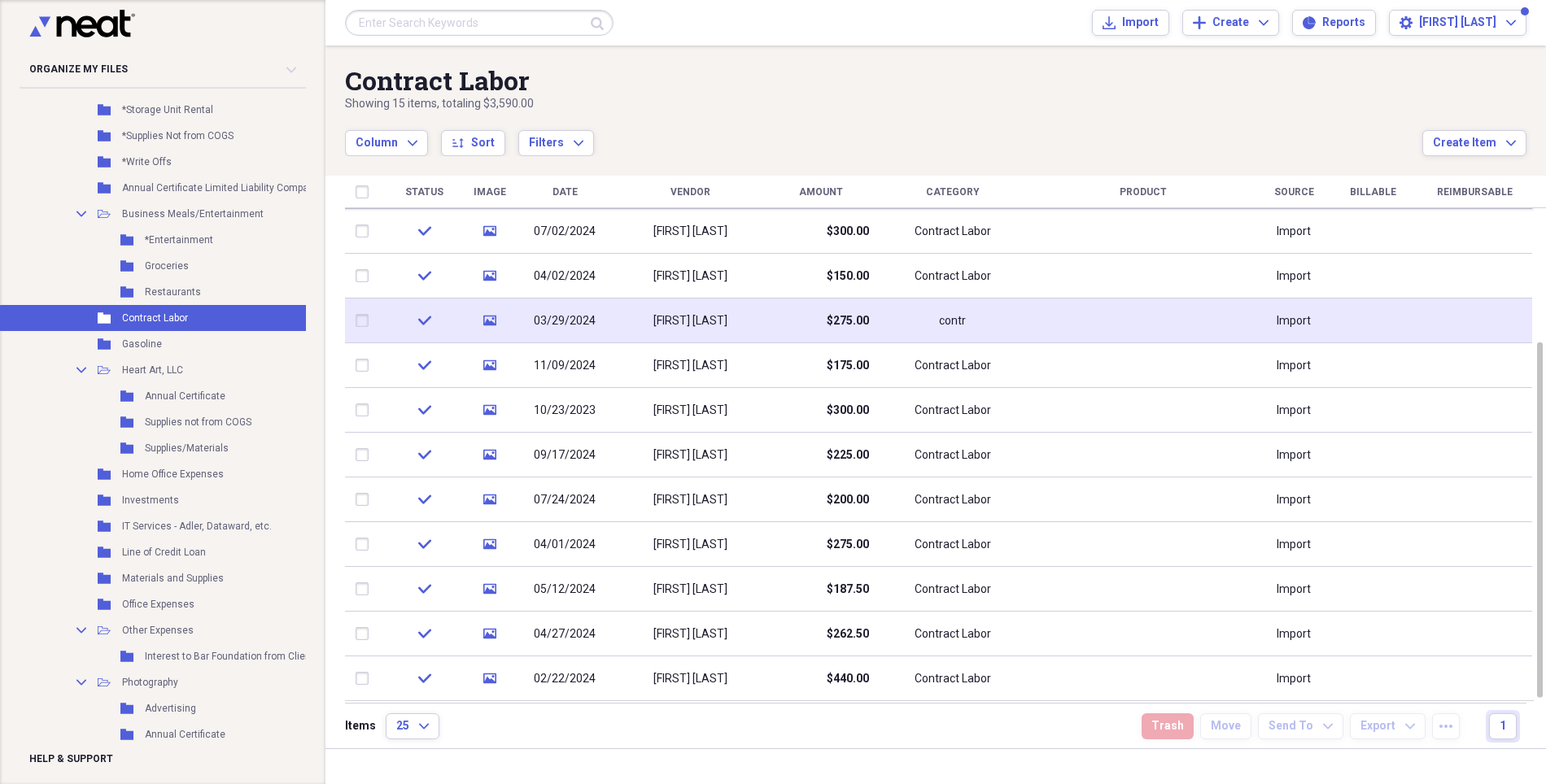 click on "[FIRST] [LAST]" at bounding box center (690, 321) 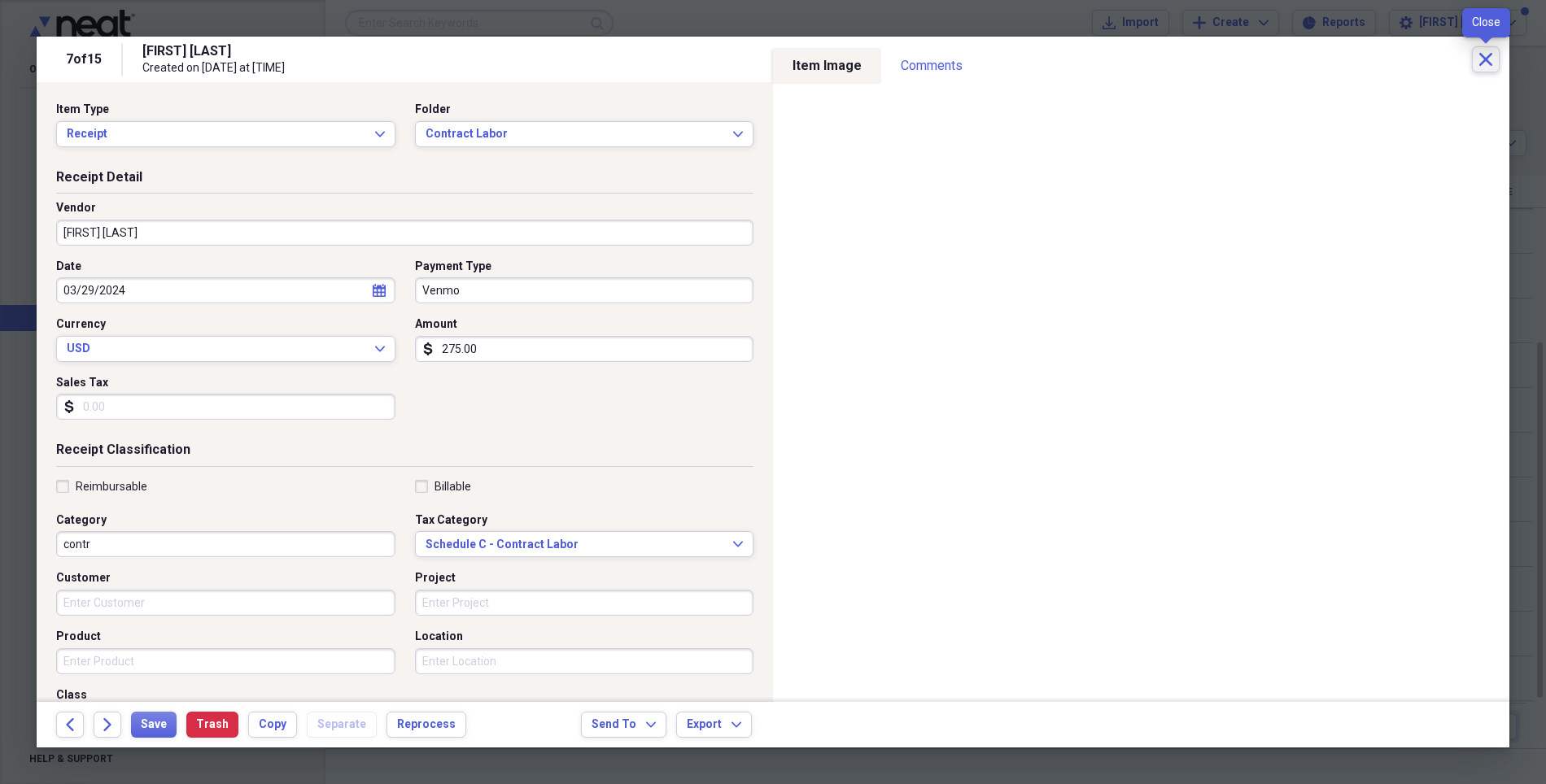 click 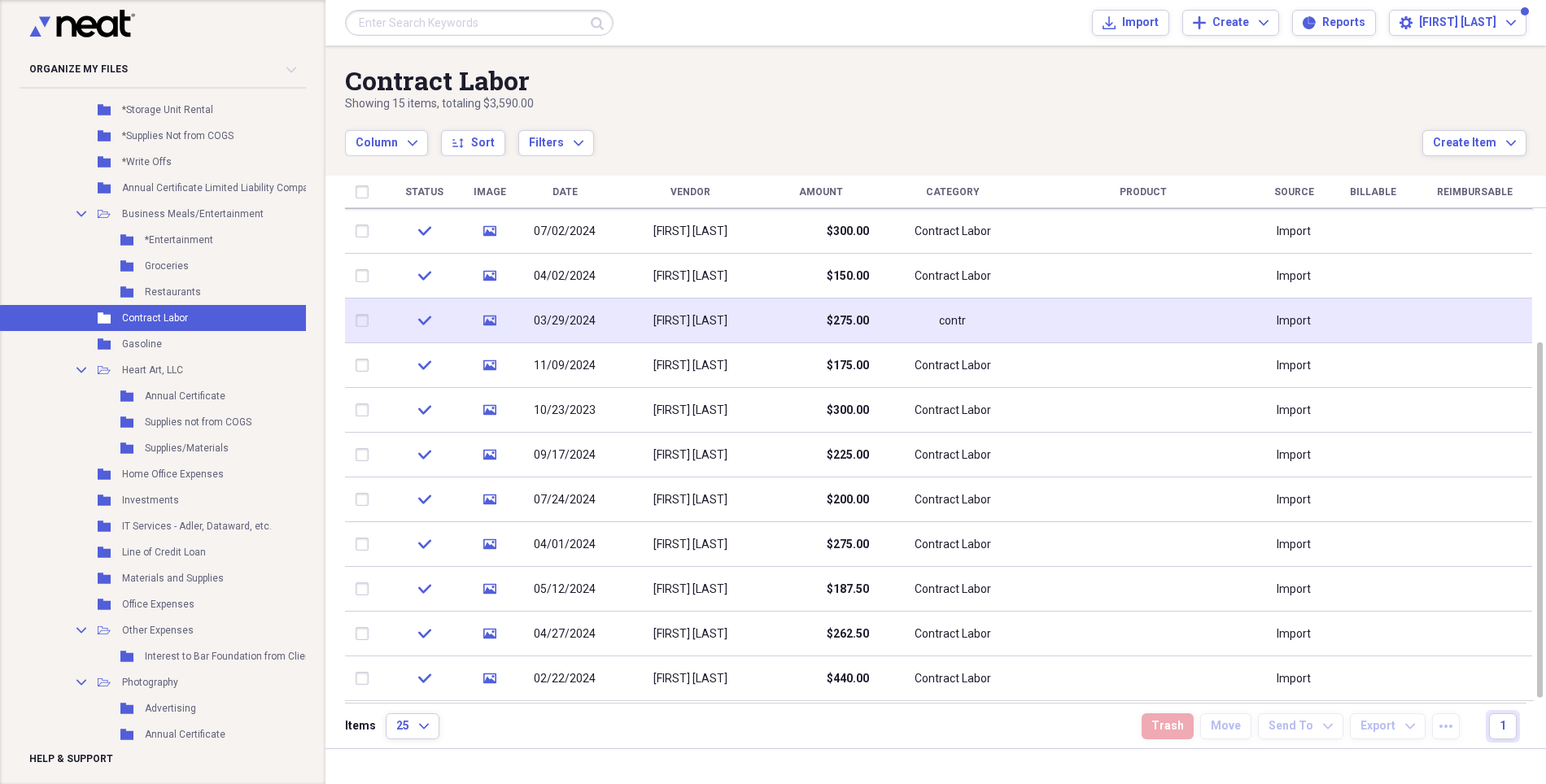 click on "[FIRST] [LAST]" at bounding box center (690, 321) 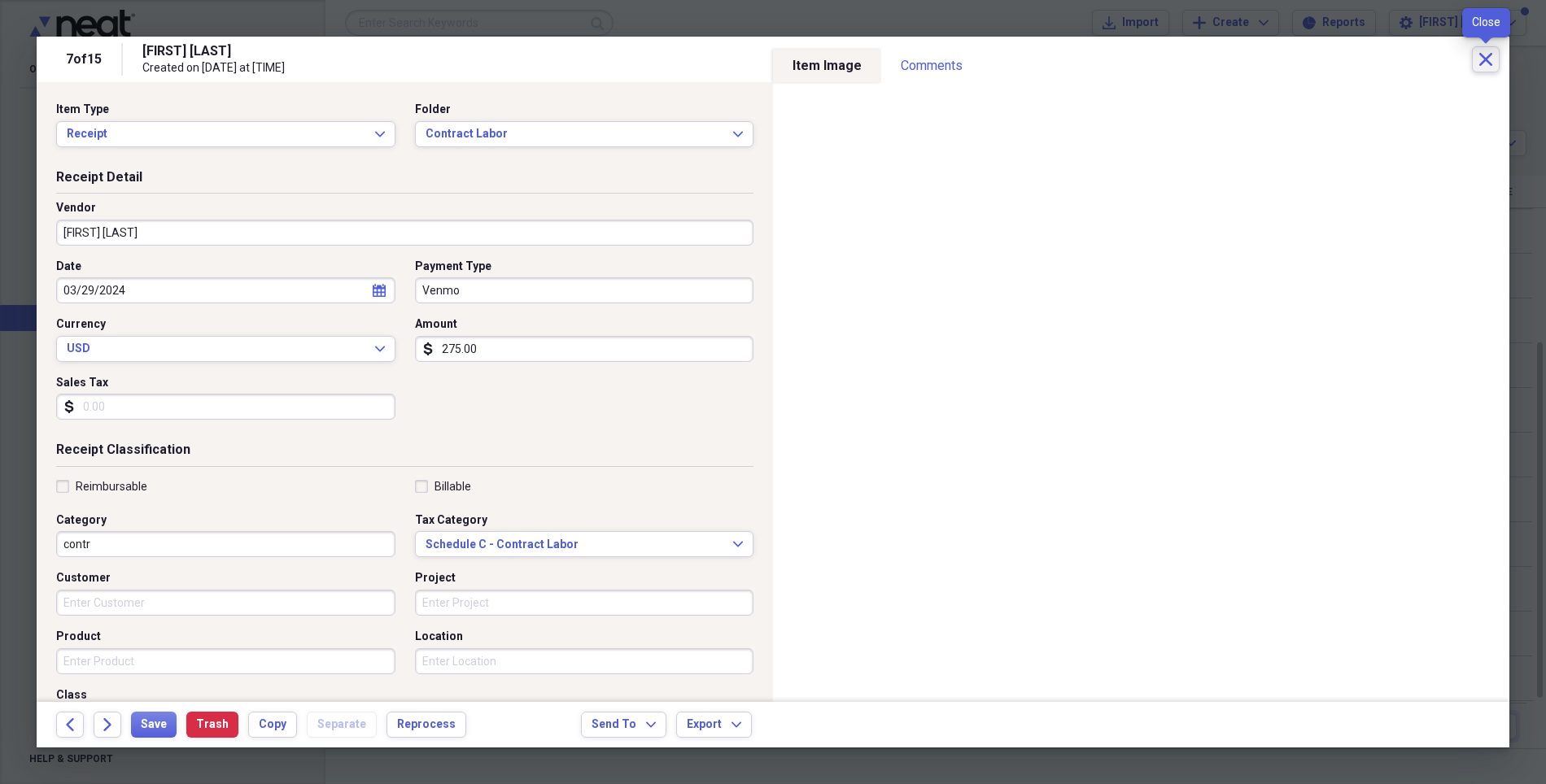 click on "Close" 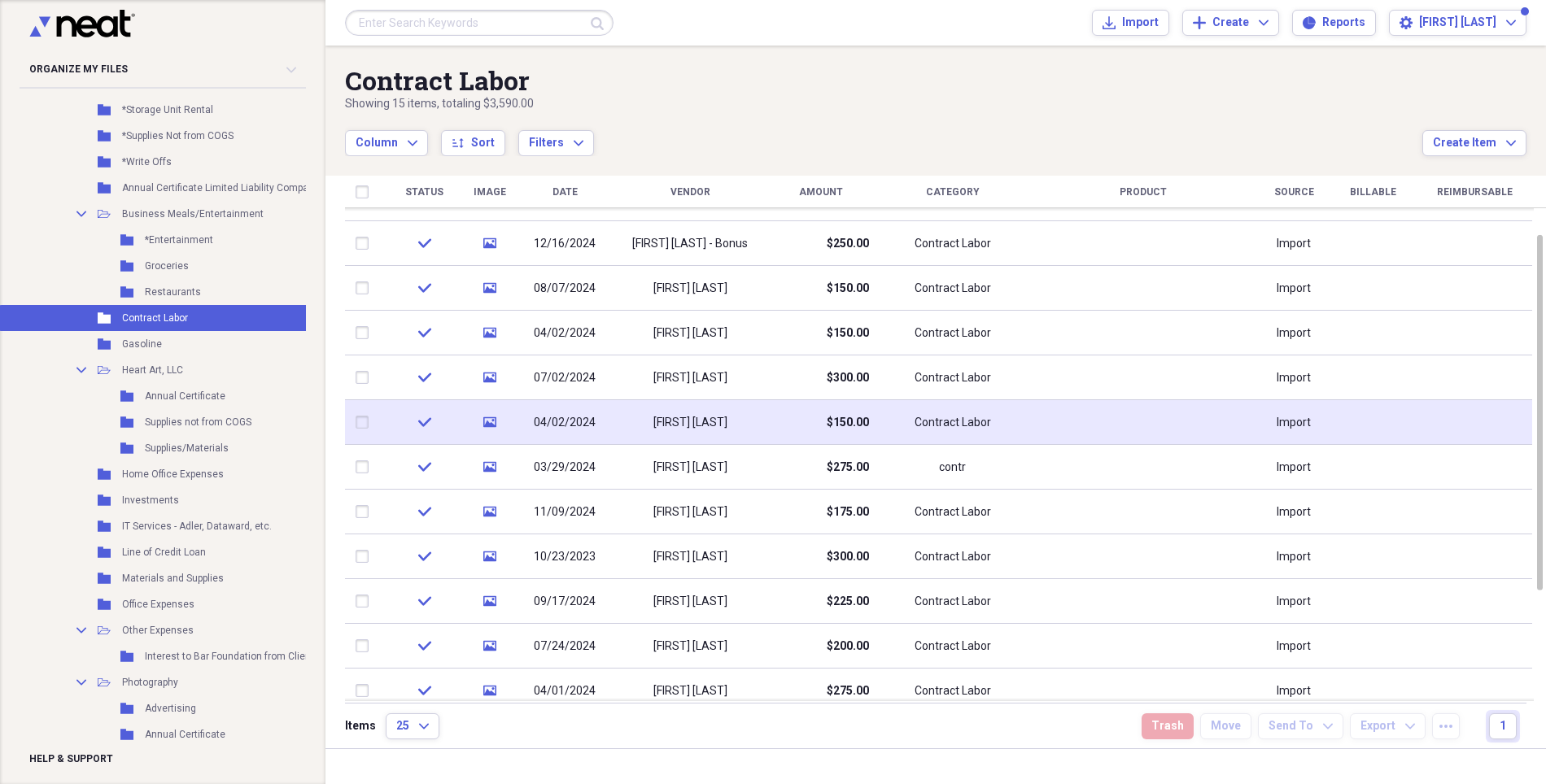 click on "$150.00" at bounding box center (821, 422) 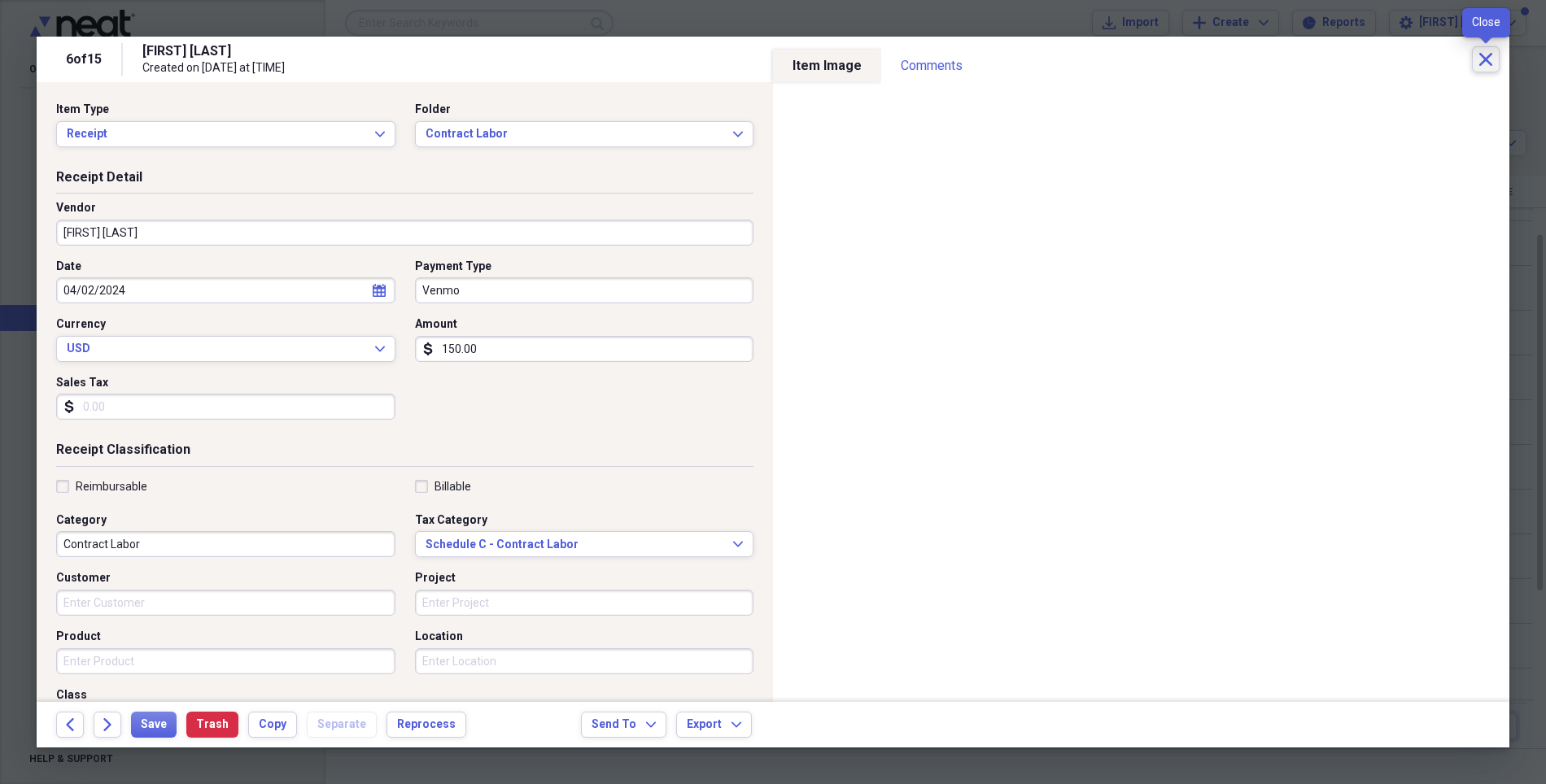 click 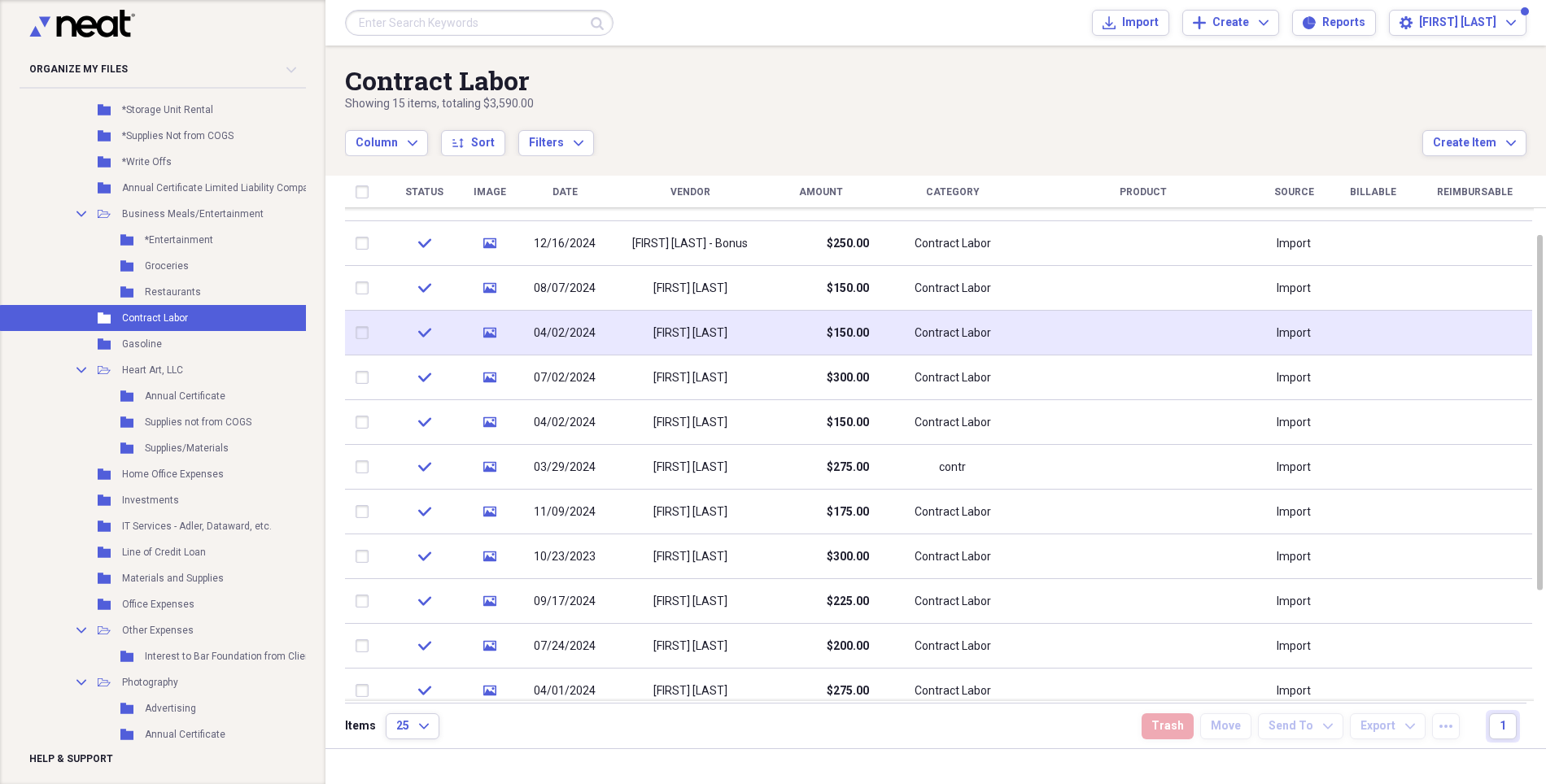click on "[FIRST] [LAST]" at bounding box center [690, 333] 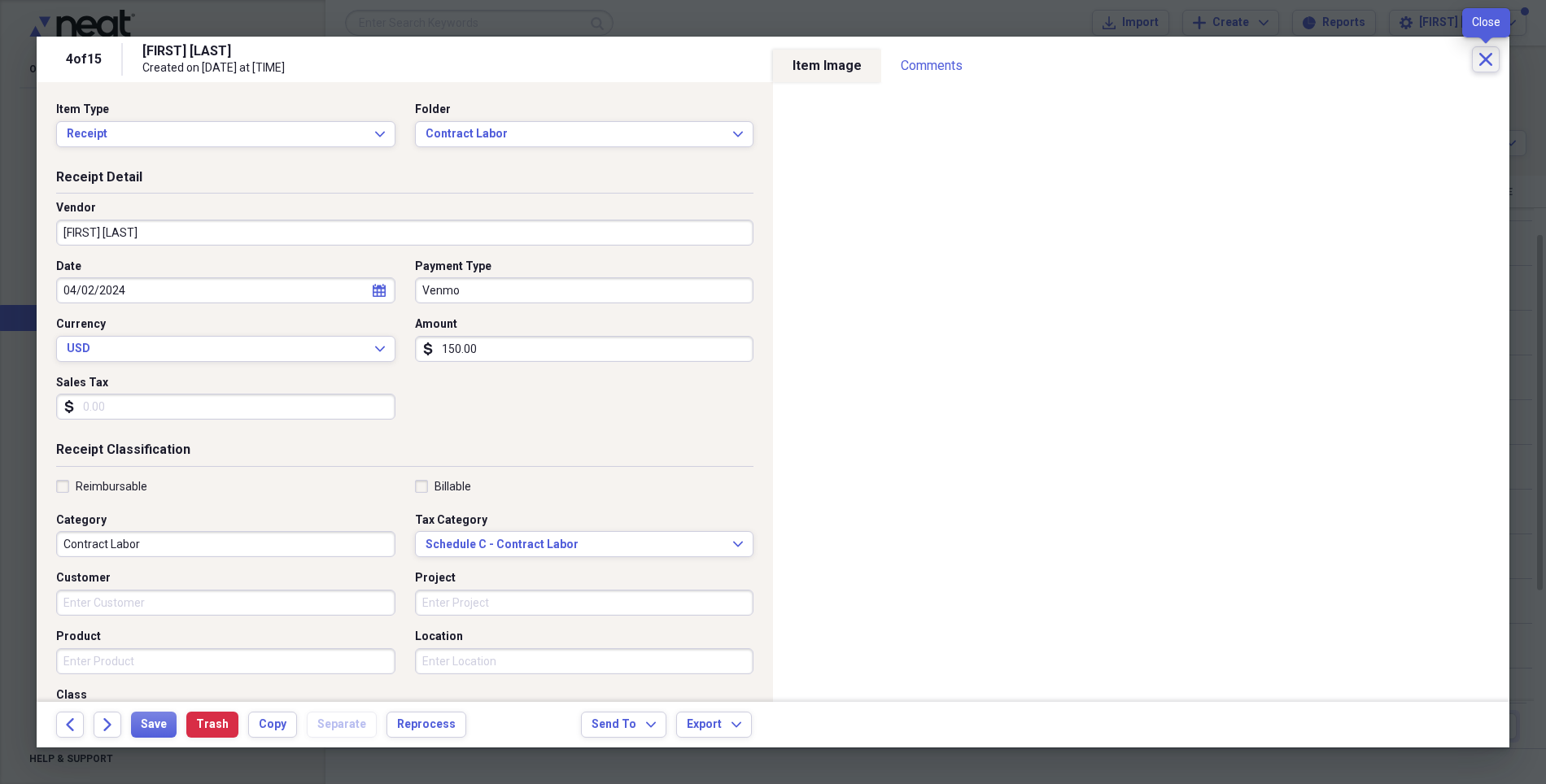 click on "Close" 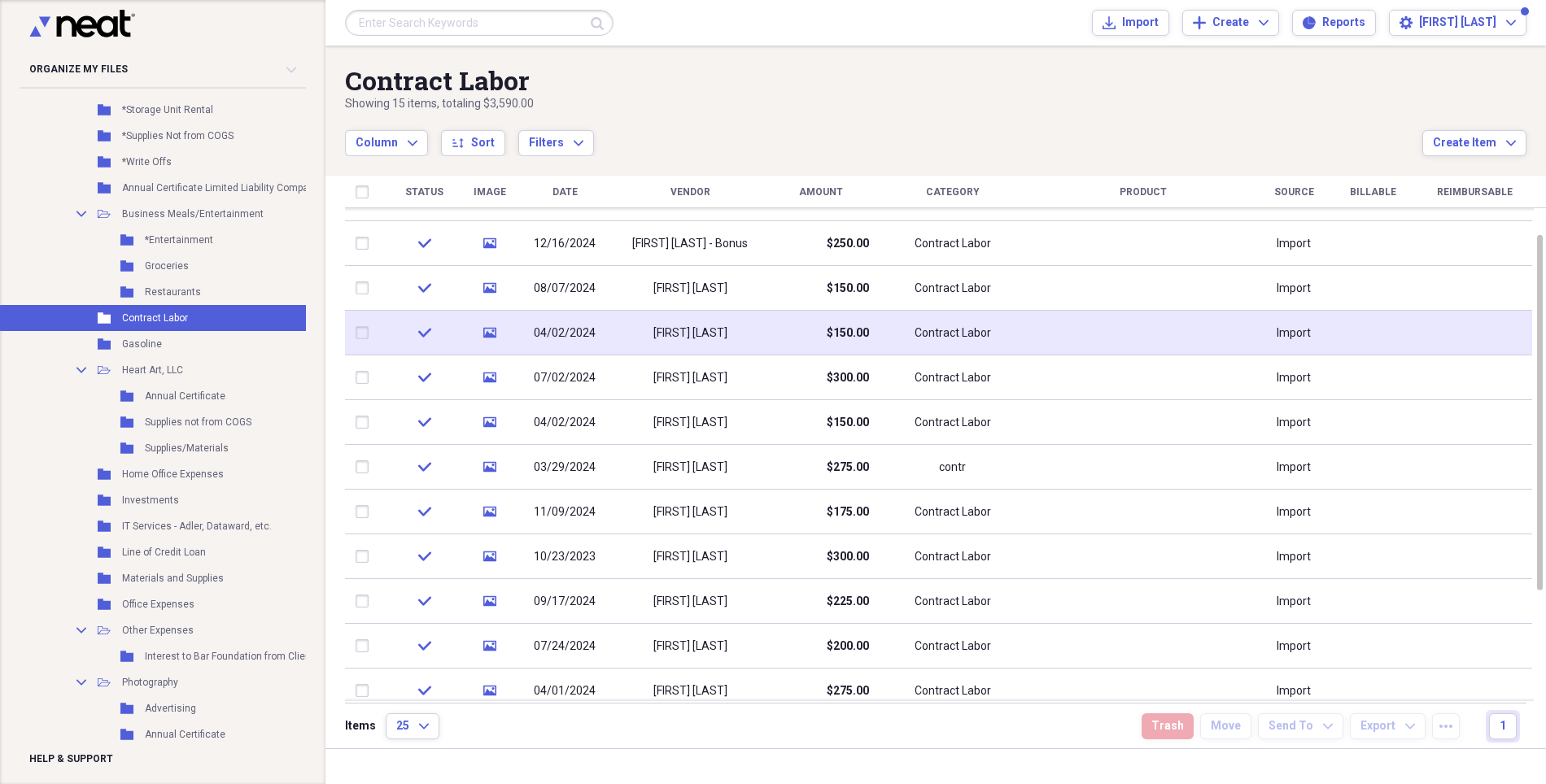 click at bounding box center [365, 333] 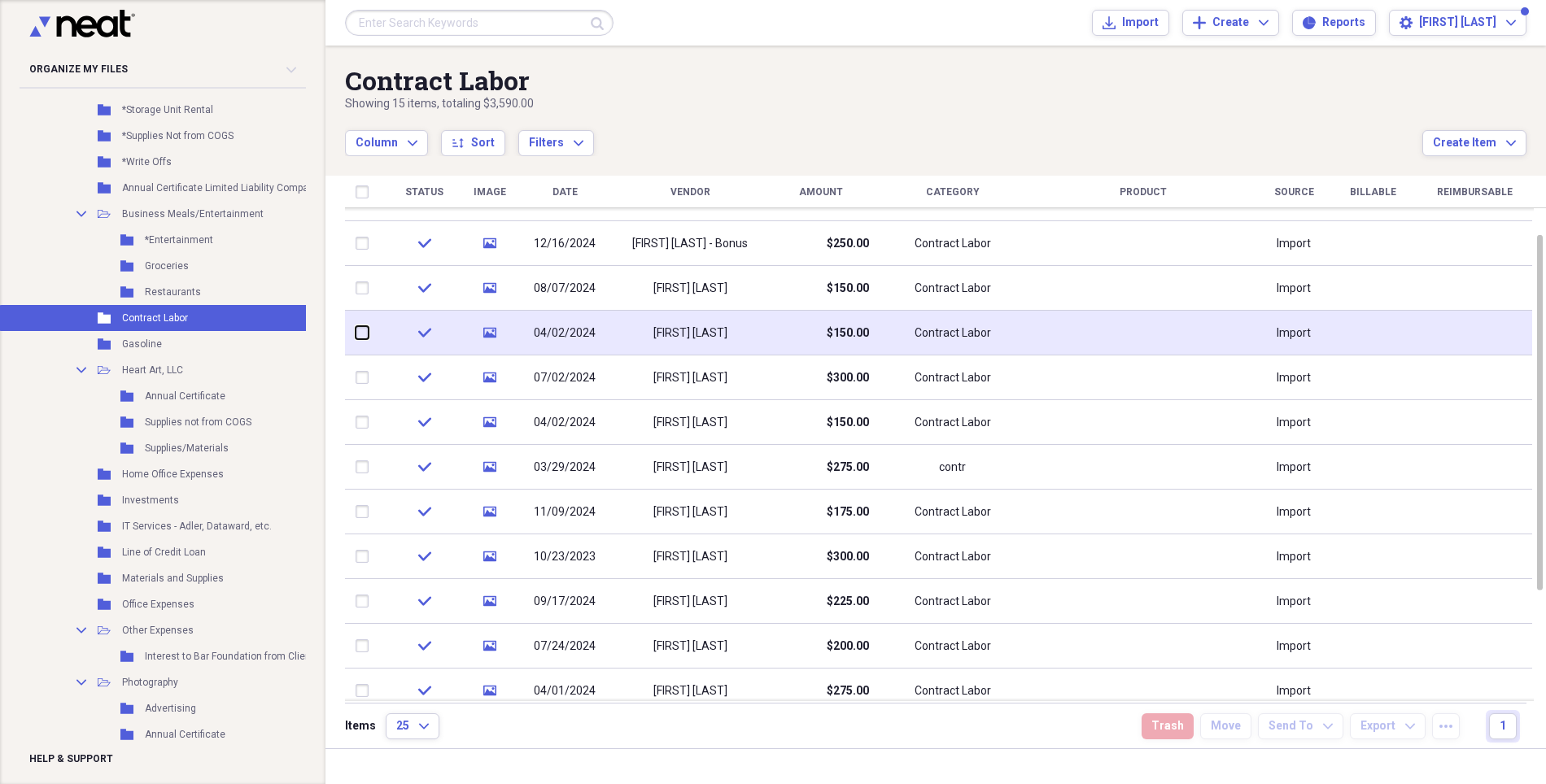click at bounding box center (356, 333) 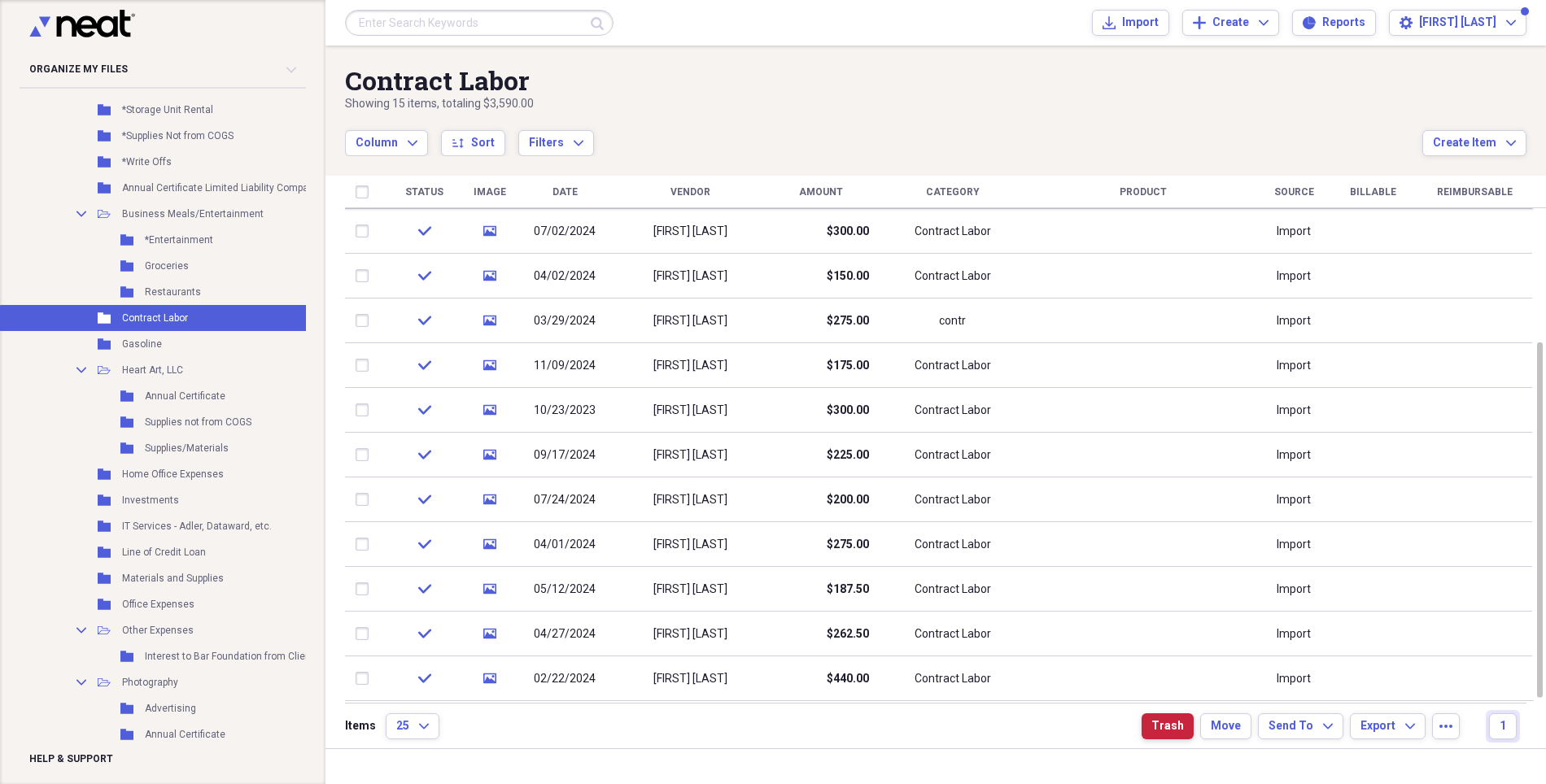 click on "Trash" at bounding box center [1168, 726] 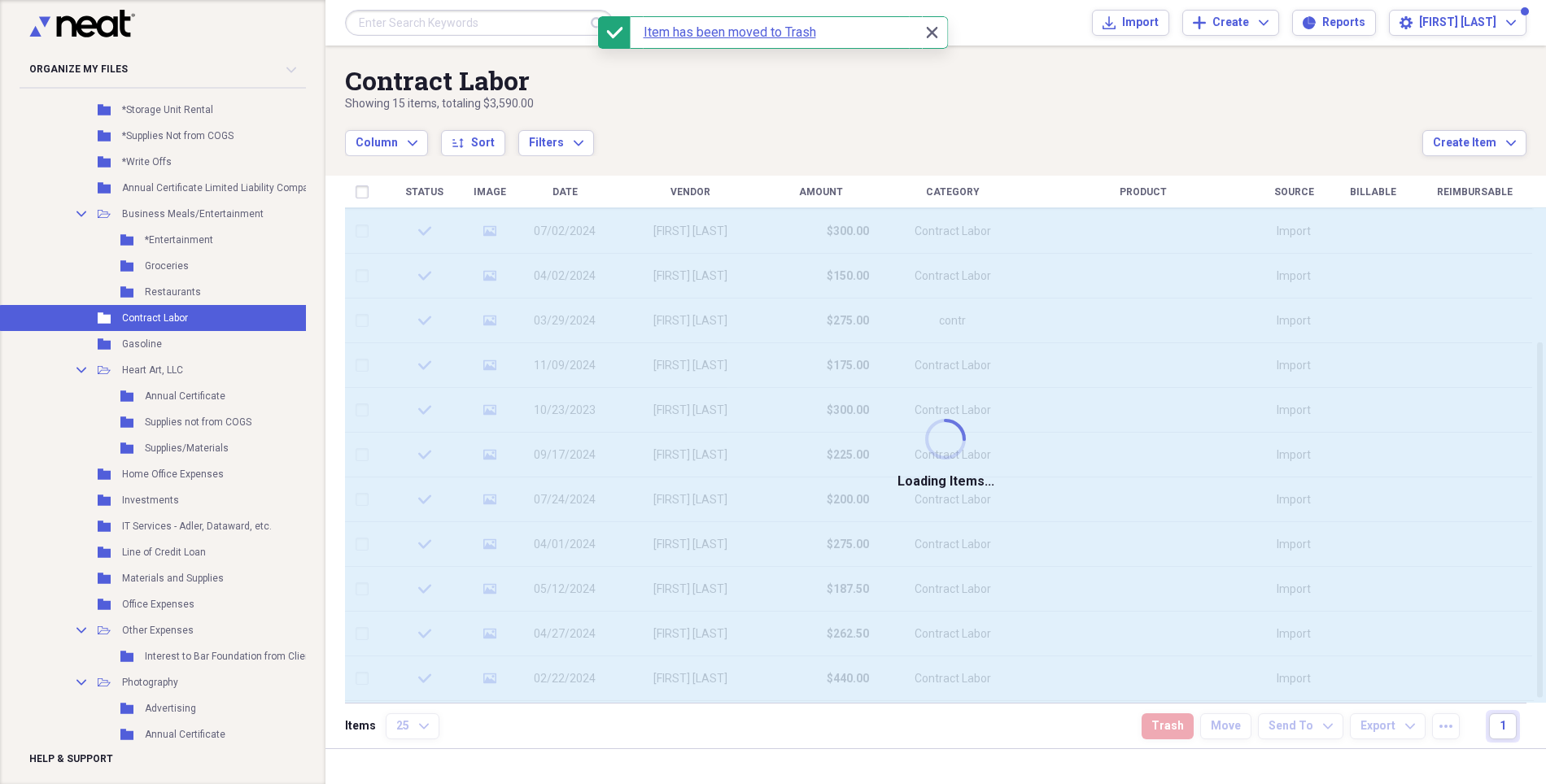 checkbox on "false" 